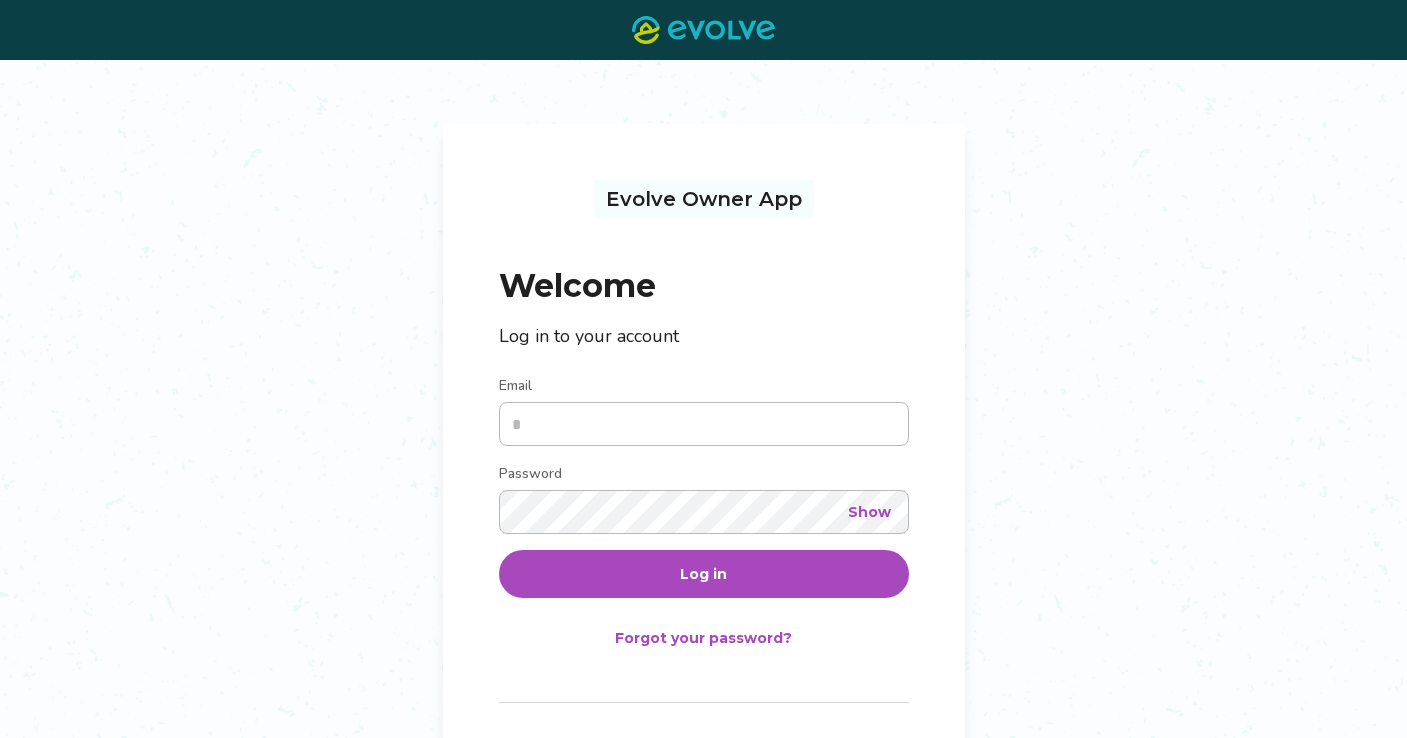 scroll, scrollTop: 0, scrollLeft: 0, axis: both 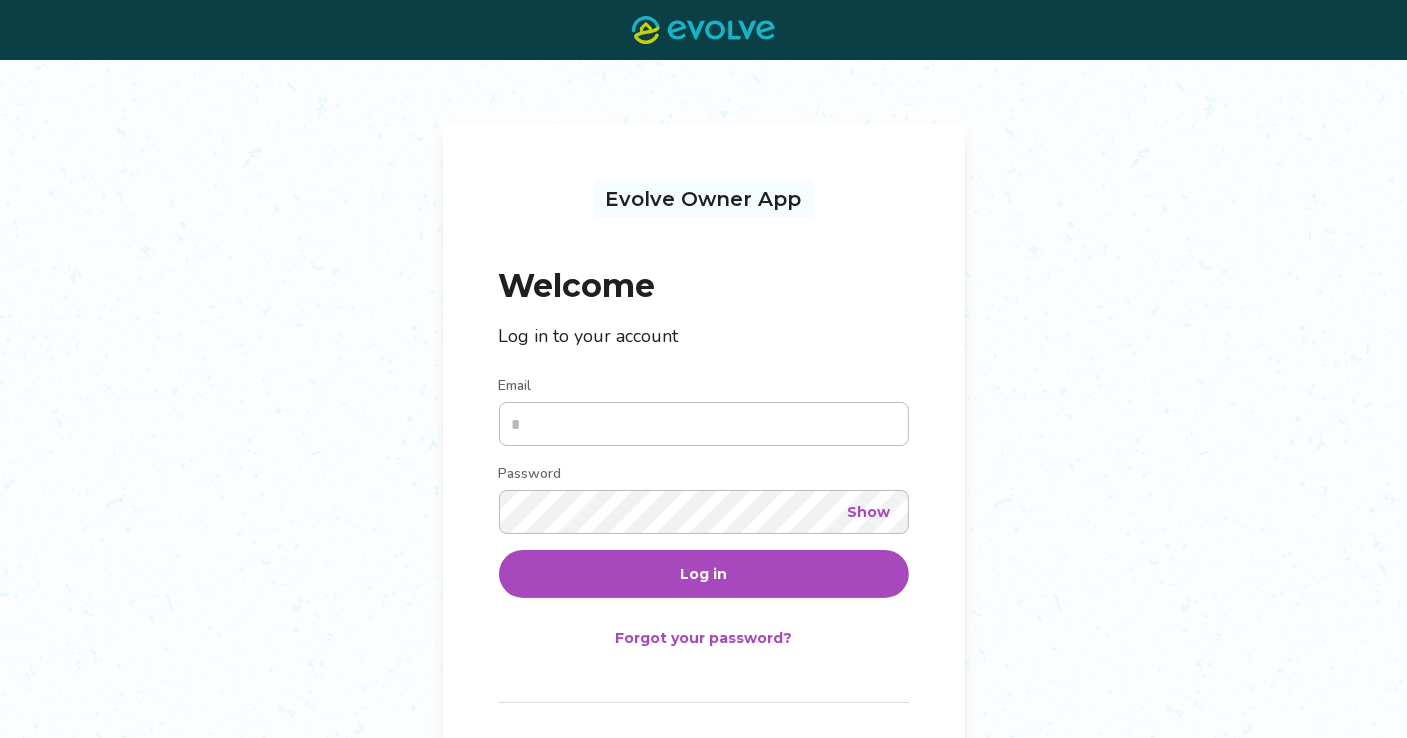 type on "**********" 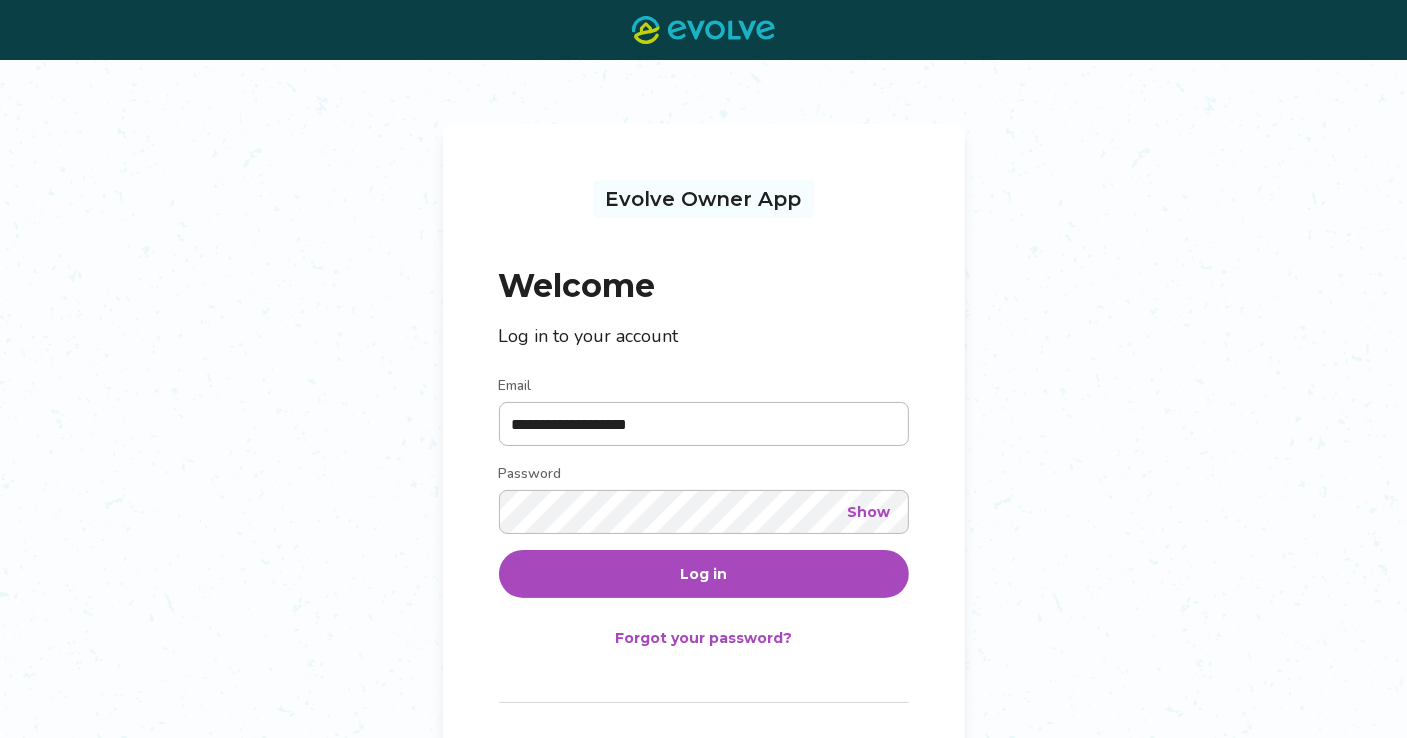 click on "Log in" at bounding box center (704, 574) 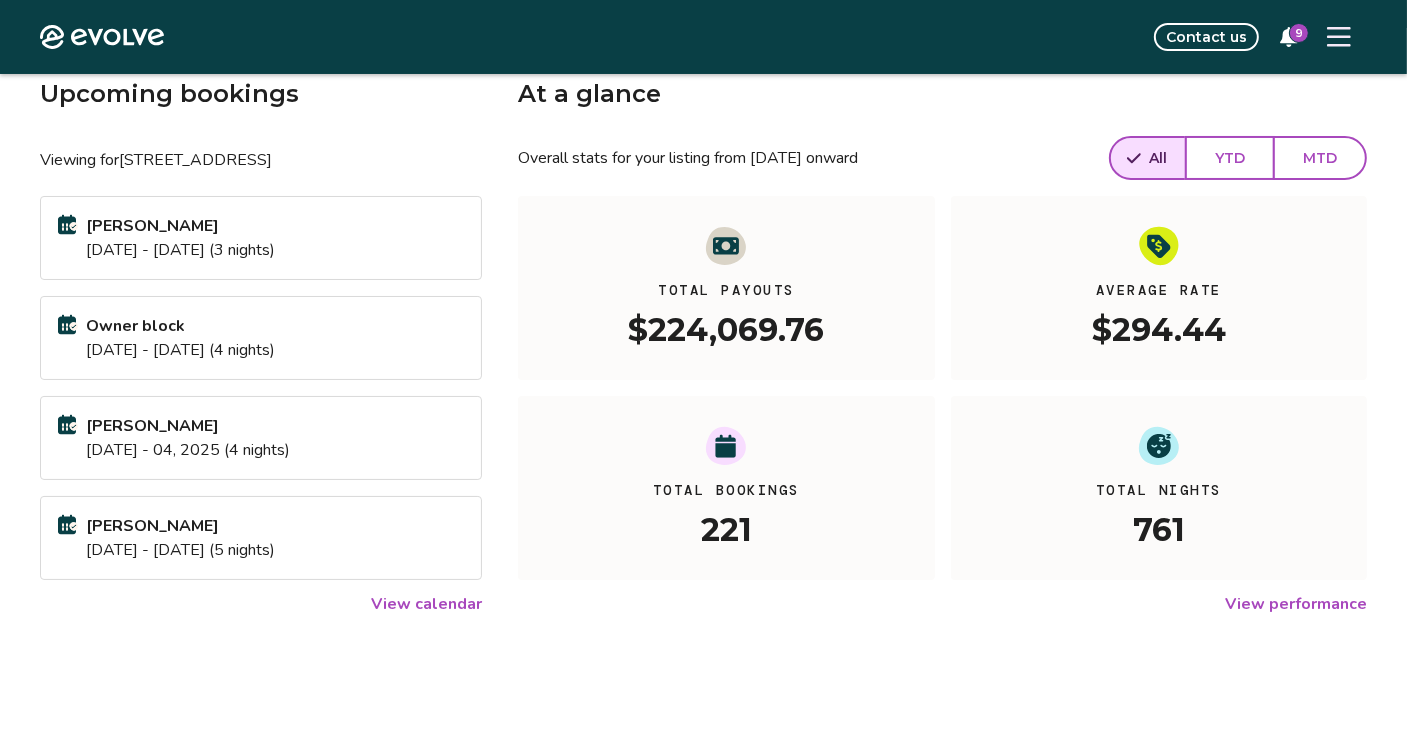 scroll, scrollTop: 296, scrollLeft: 0, axis: vertical 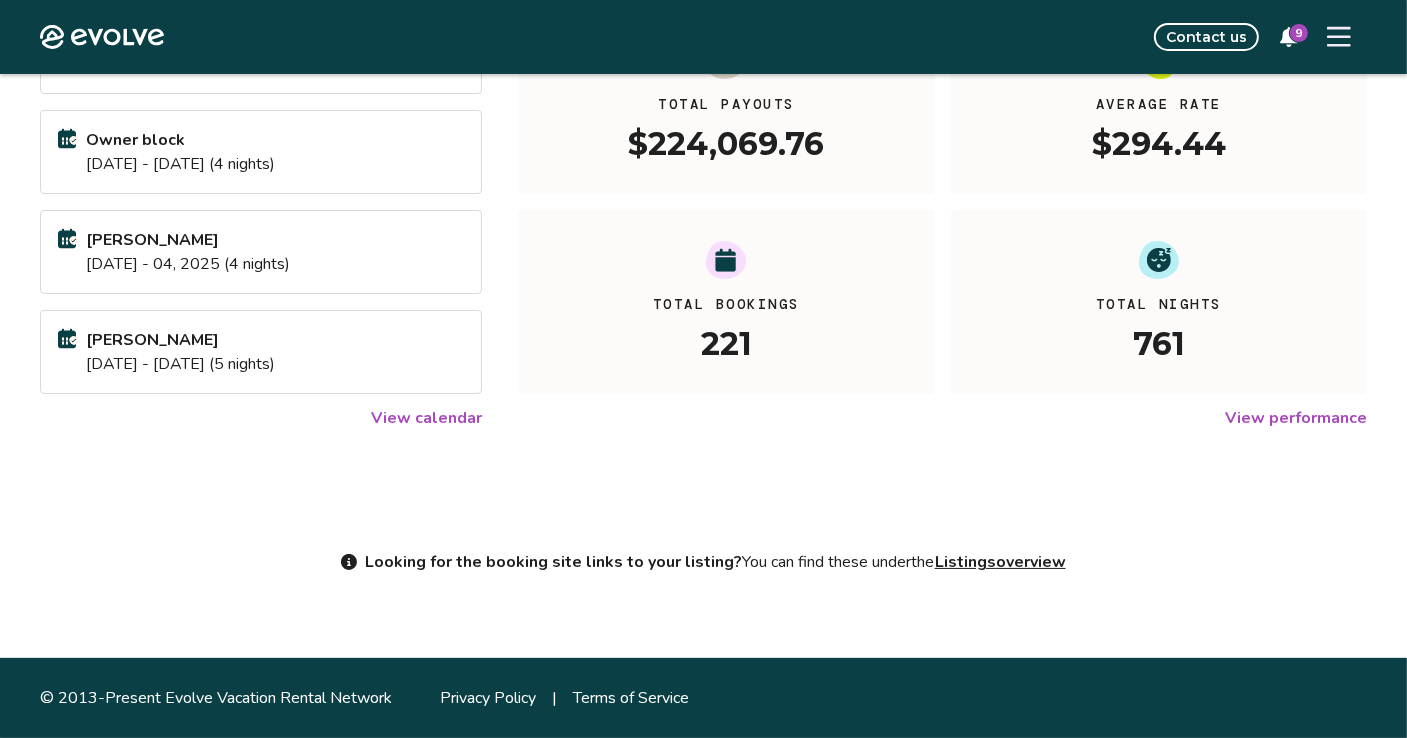 click on "View calendar" at bounding box center (426, 418) 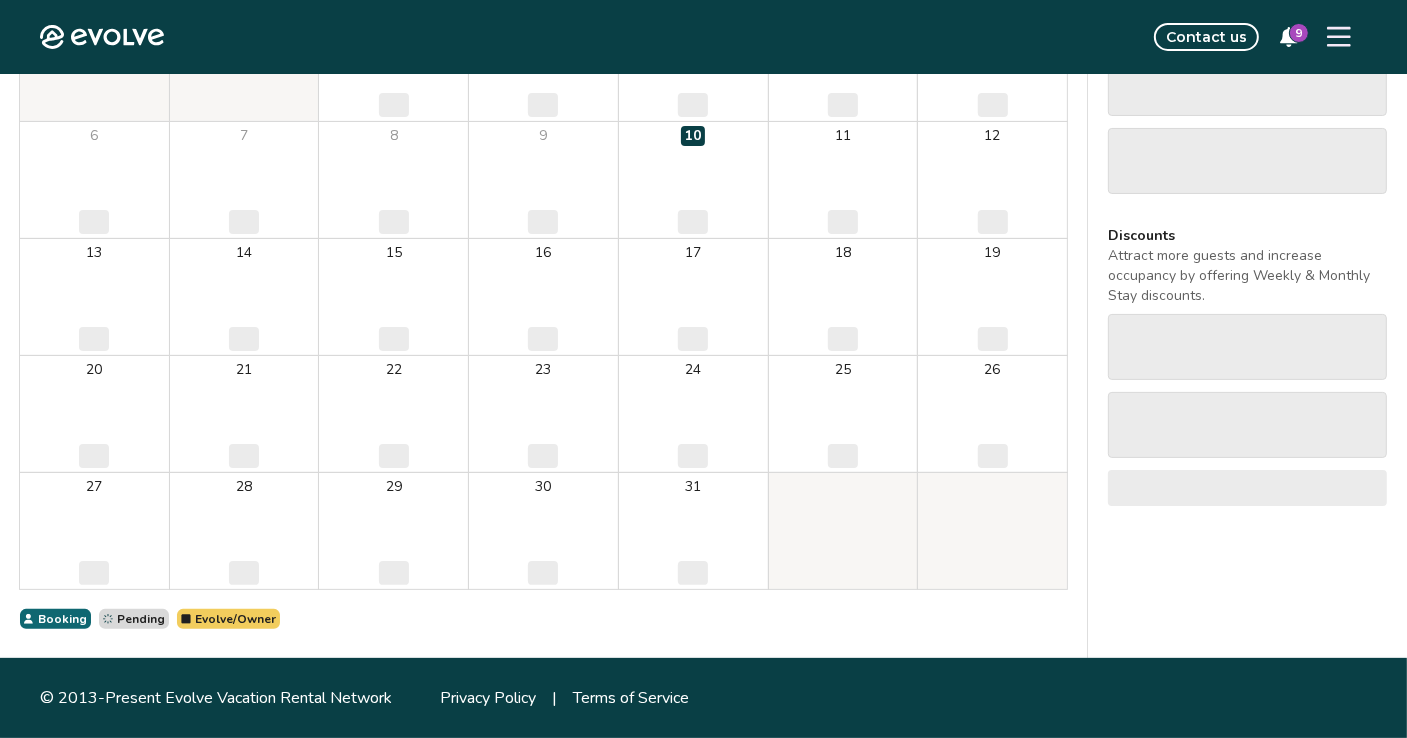 scroll, scrollTop: 0, scrollLeft: 0, axis: both 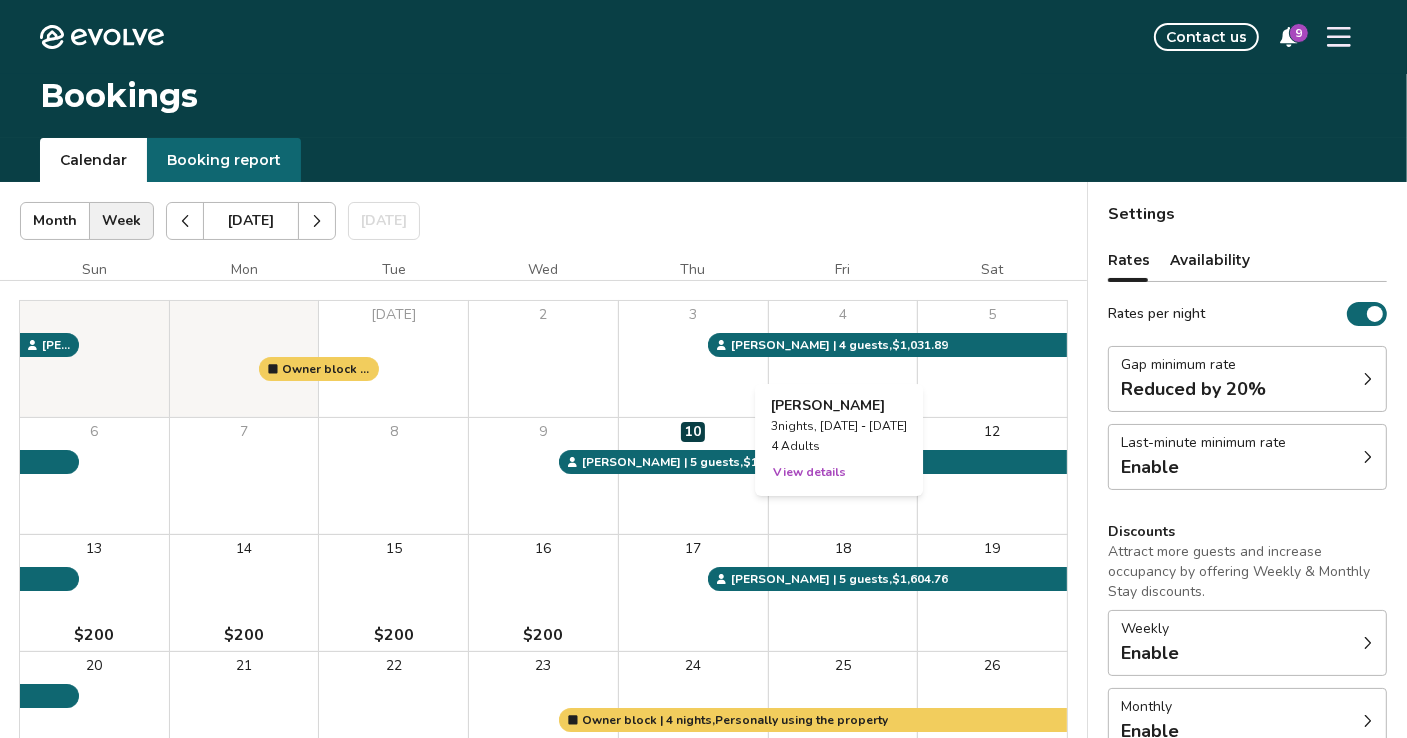 click on "4" at bounding box center [843, 359] 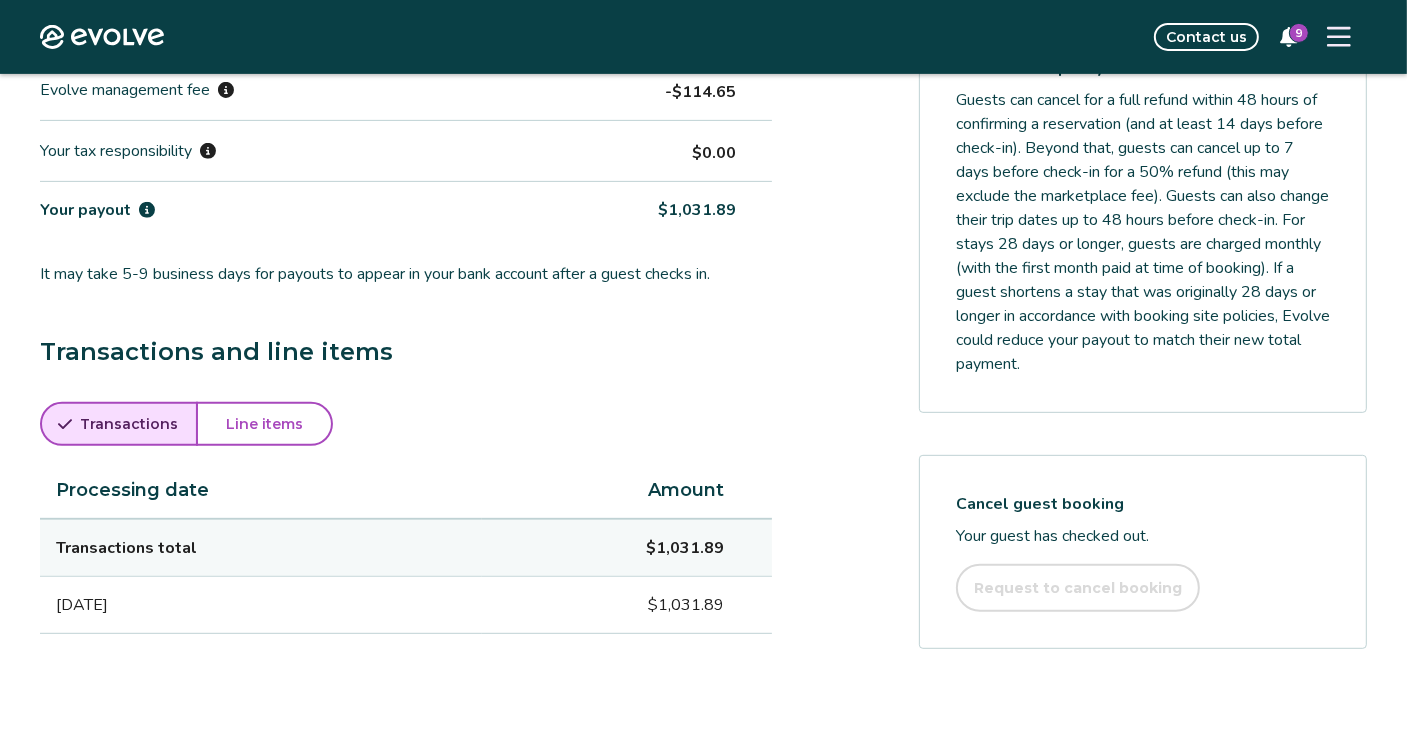 scroll, scrollTop: 426, scrollLeft: 0, axis: vertical 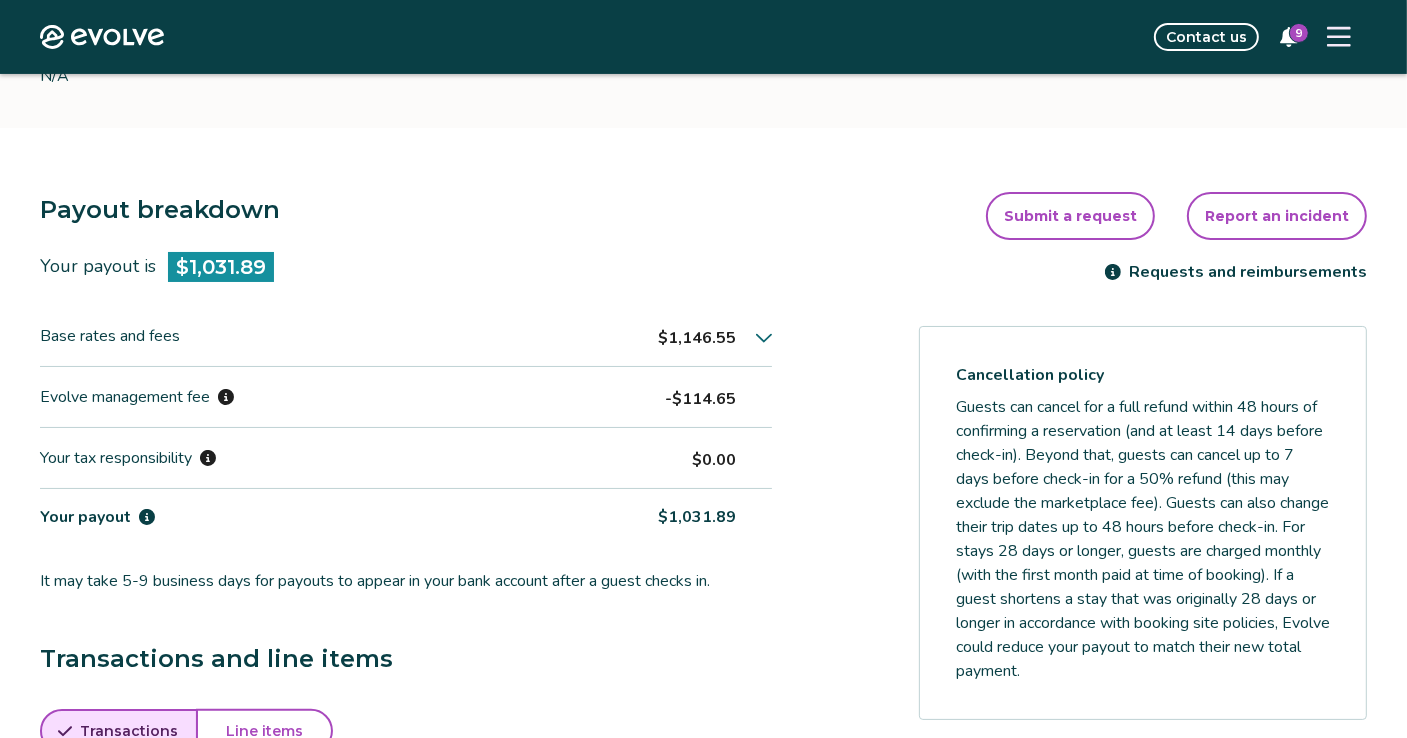 click 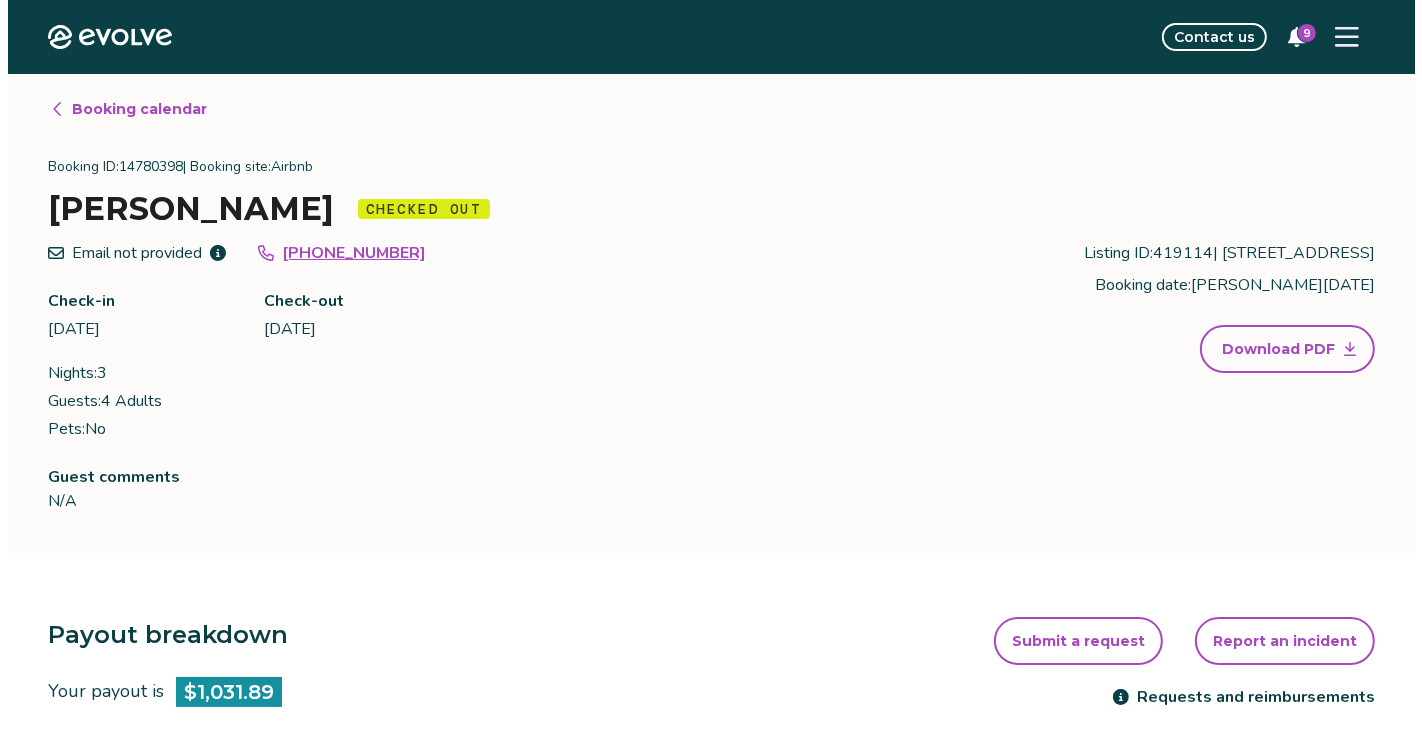 scroll, scrollTop: 0, scrollLeft: 0, axis: both 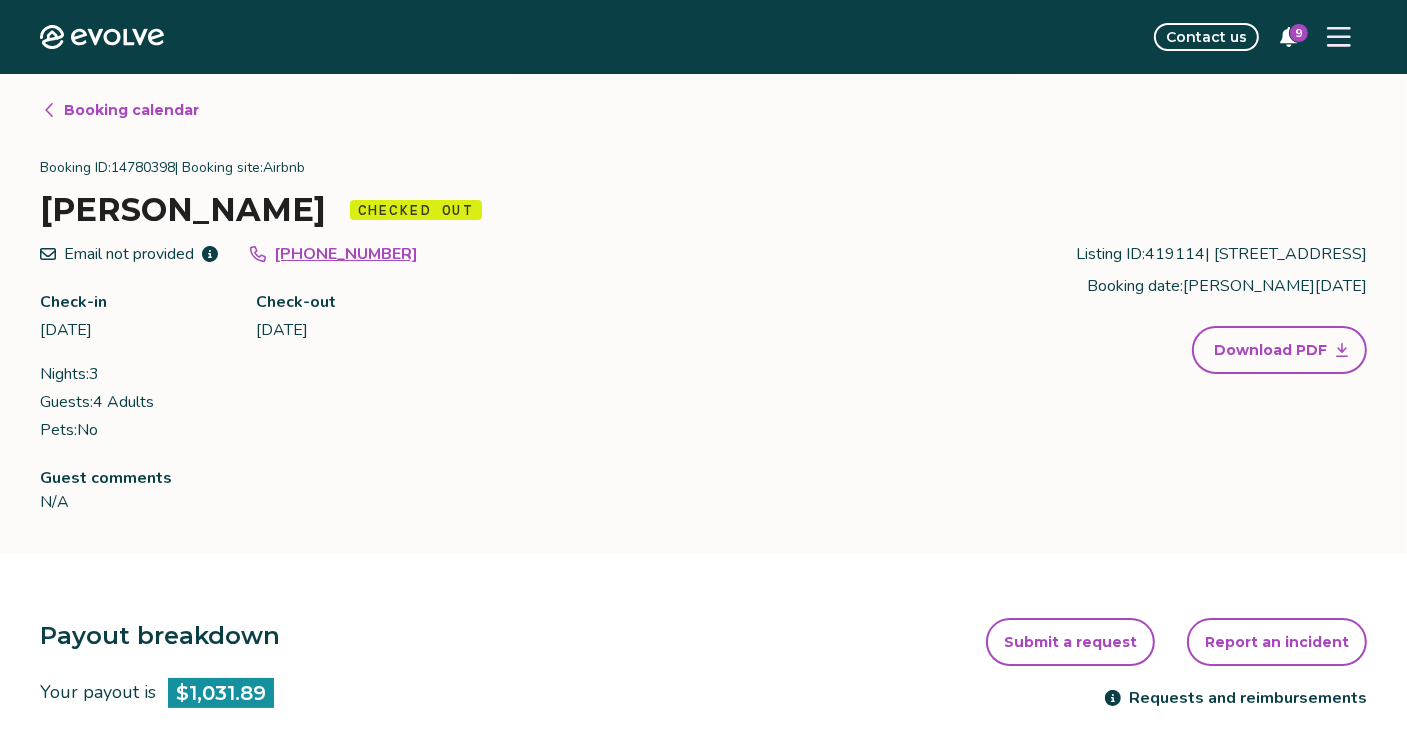 click at bounding box center (1339, 37) 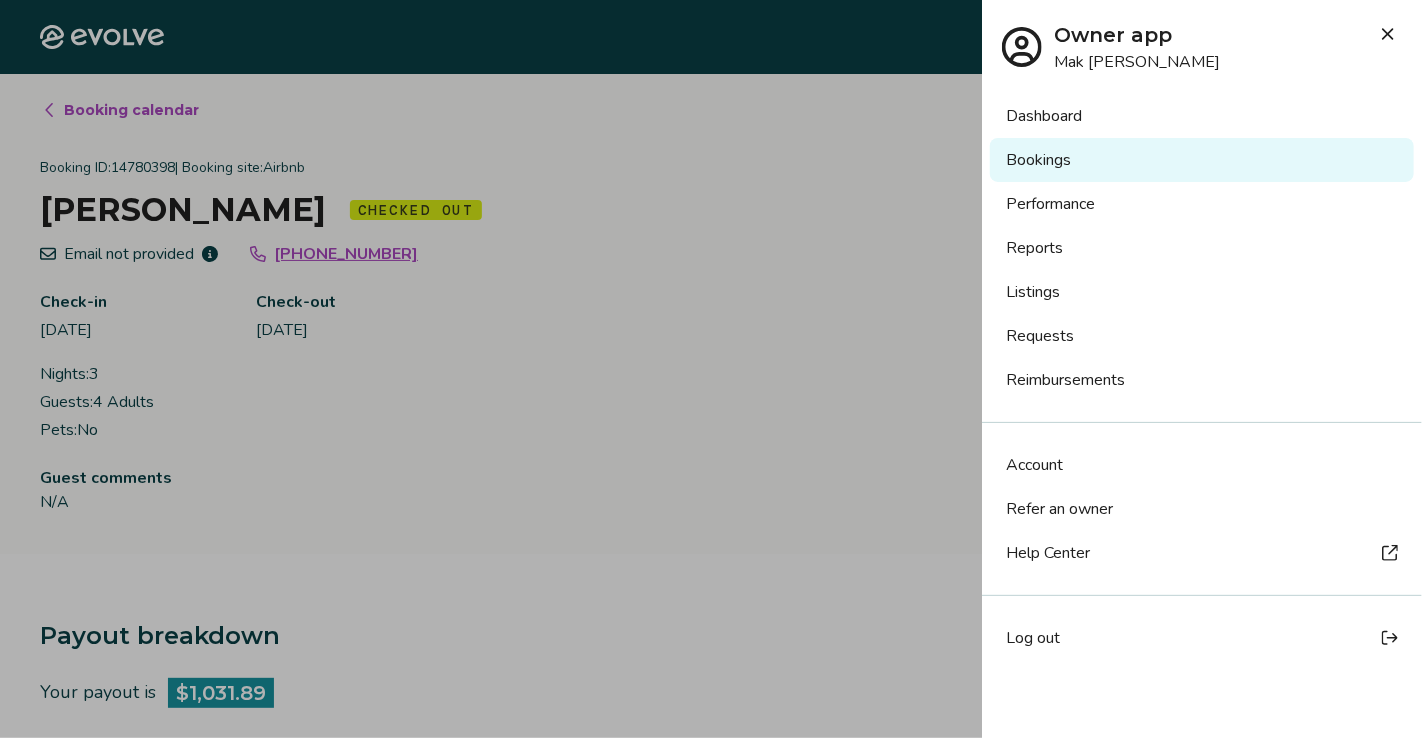click on "Log out" at bounding box center (1033, 638) 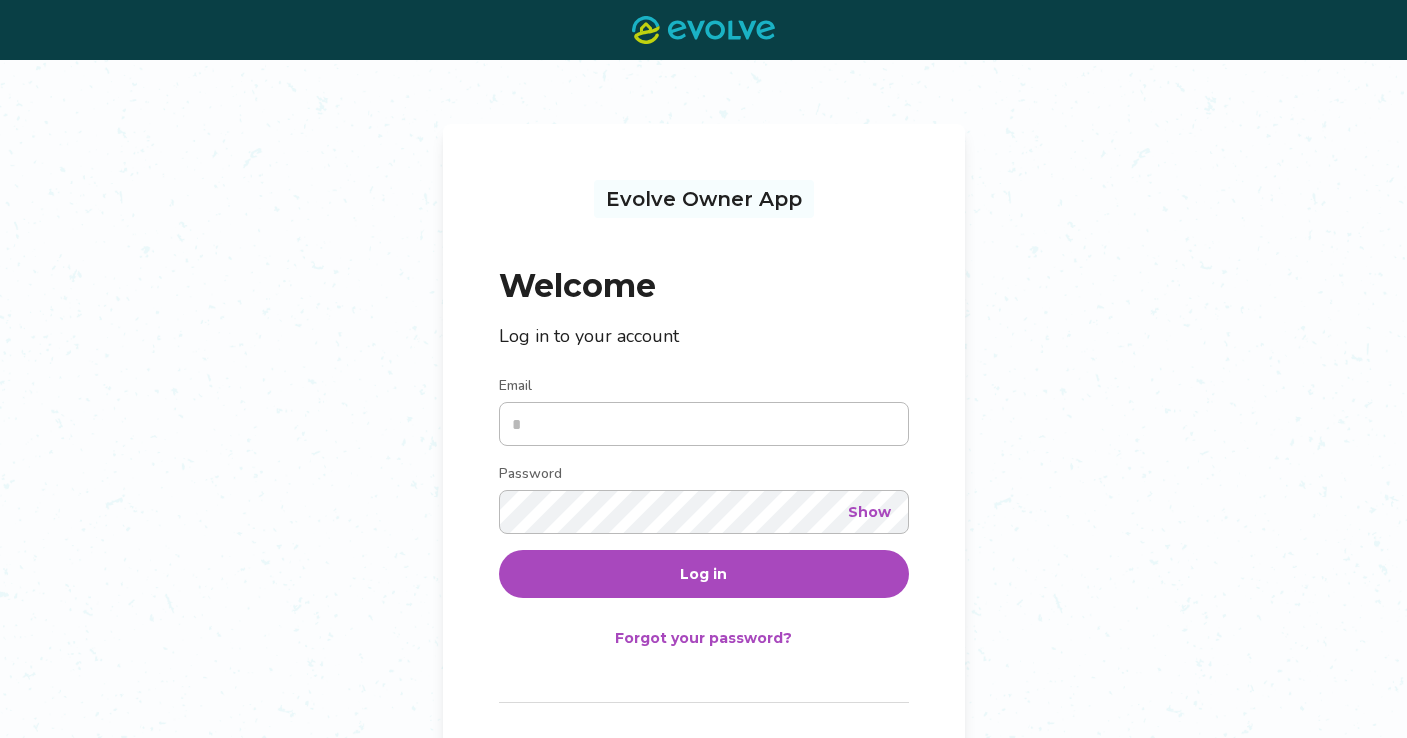 scroll, scrollTop: 0, scrollLeft: 0, axis: both 